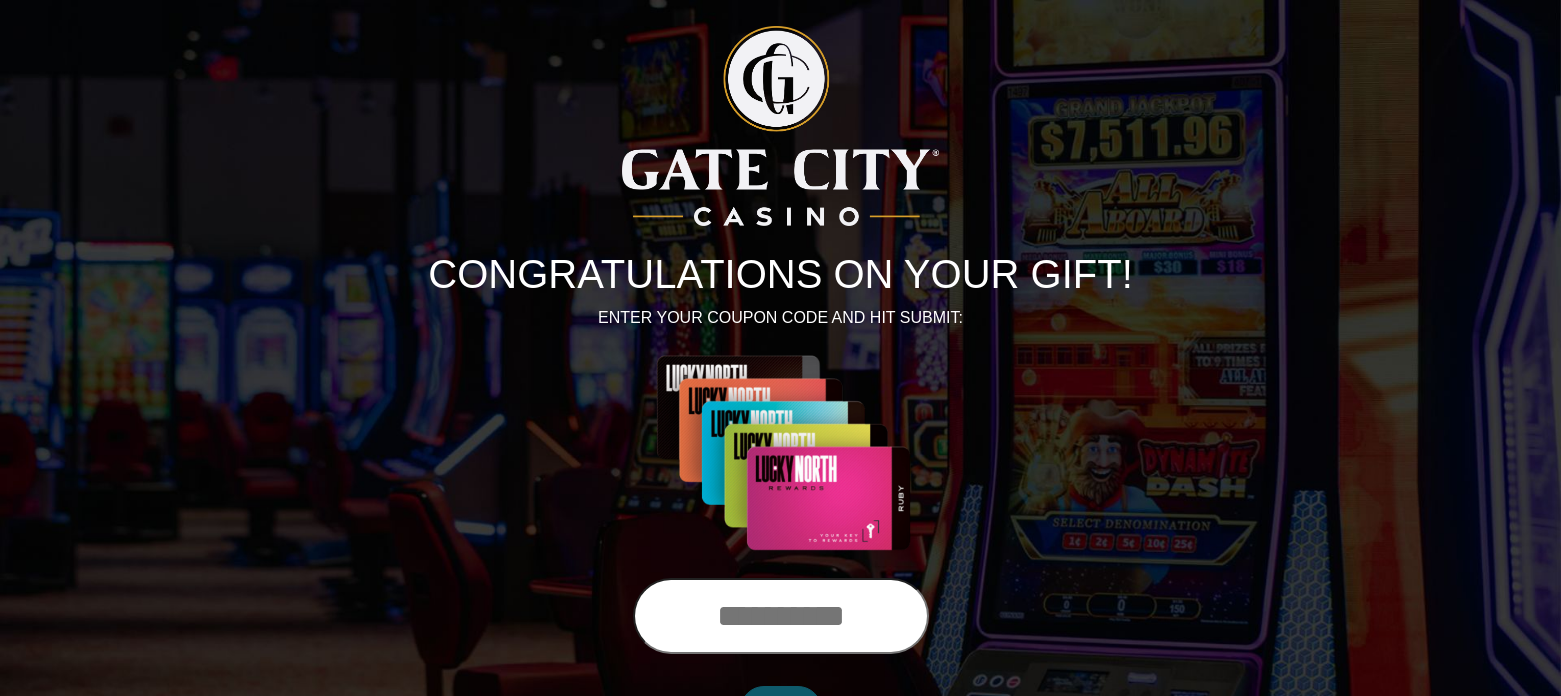 scroll, scrollTop: 0, scrollLeft: 0, axis: both 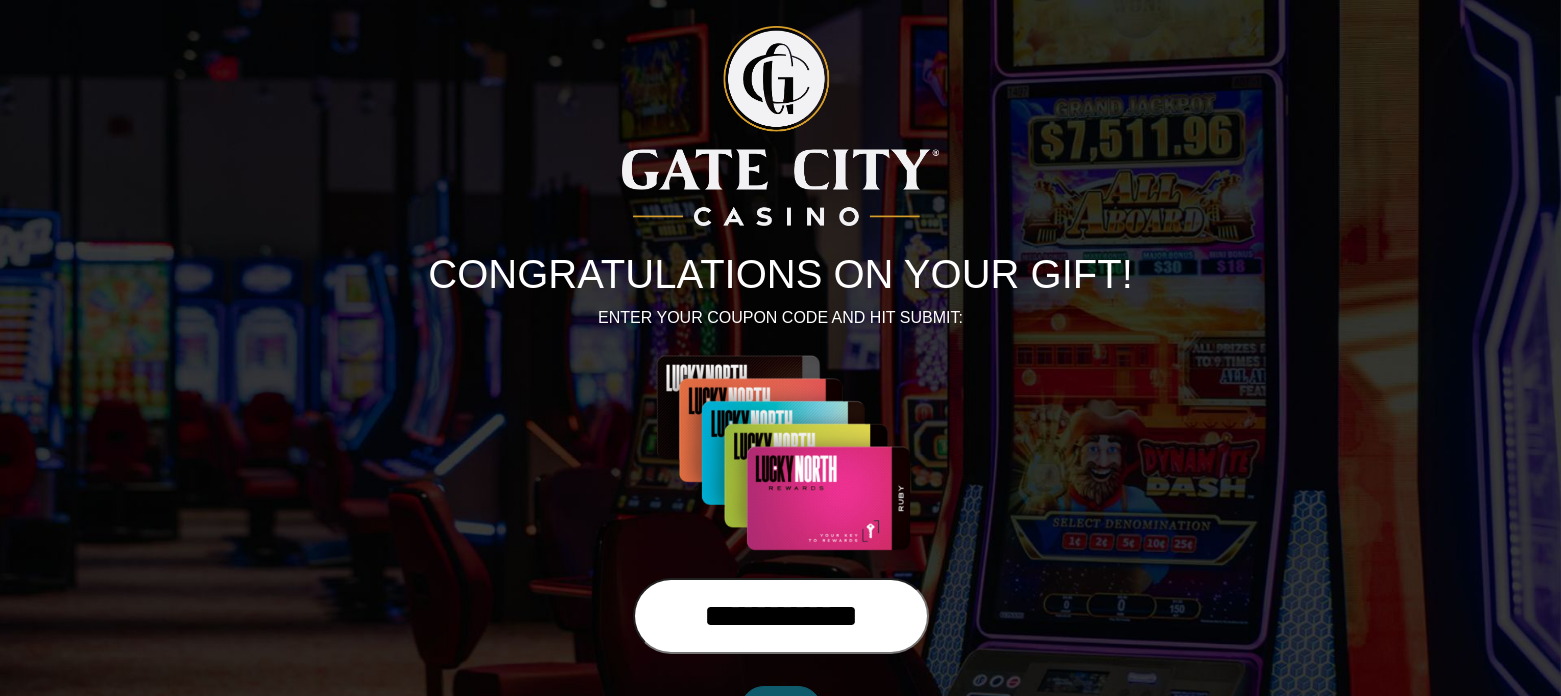 type on "**********" 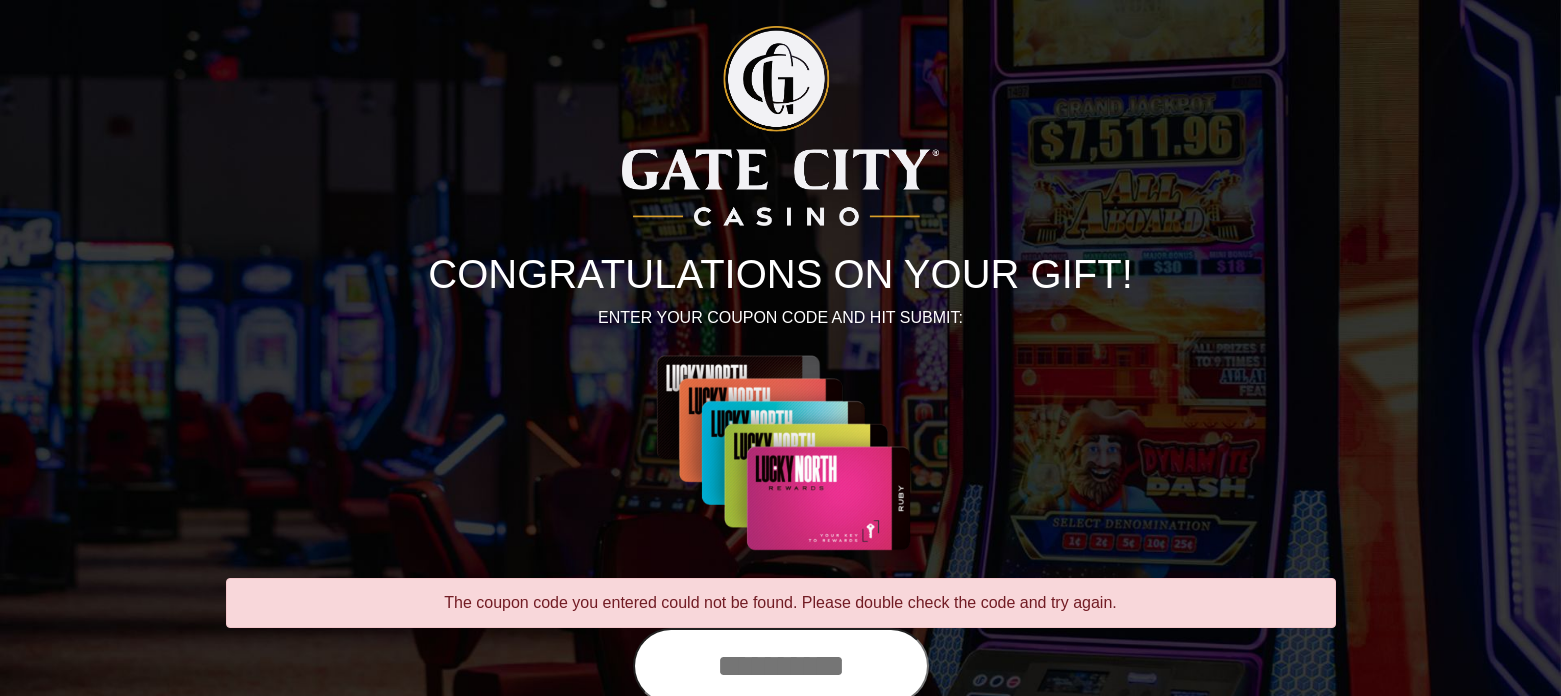 scroll, scrollTop: 0, scrollLeft: 0, axis: both 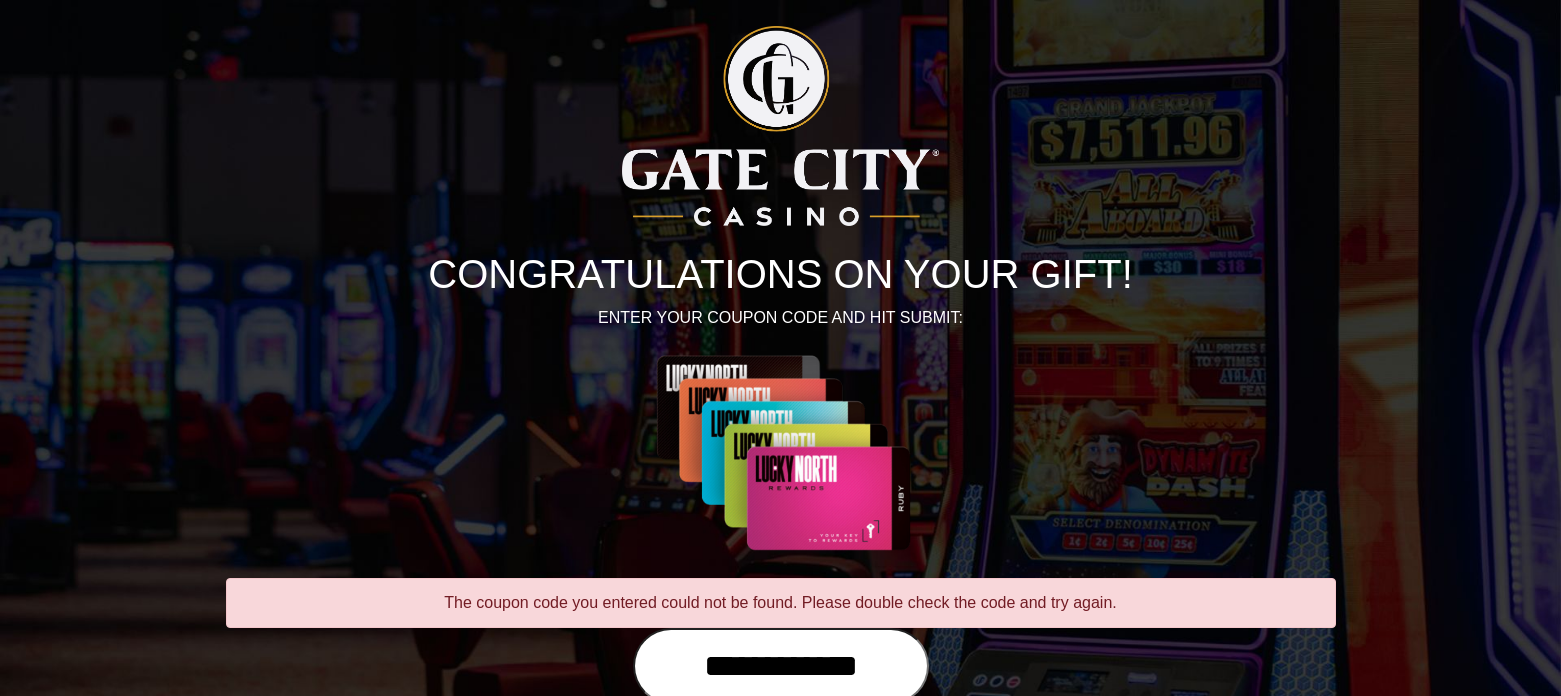 type on "**********" 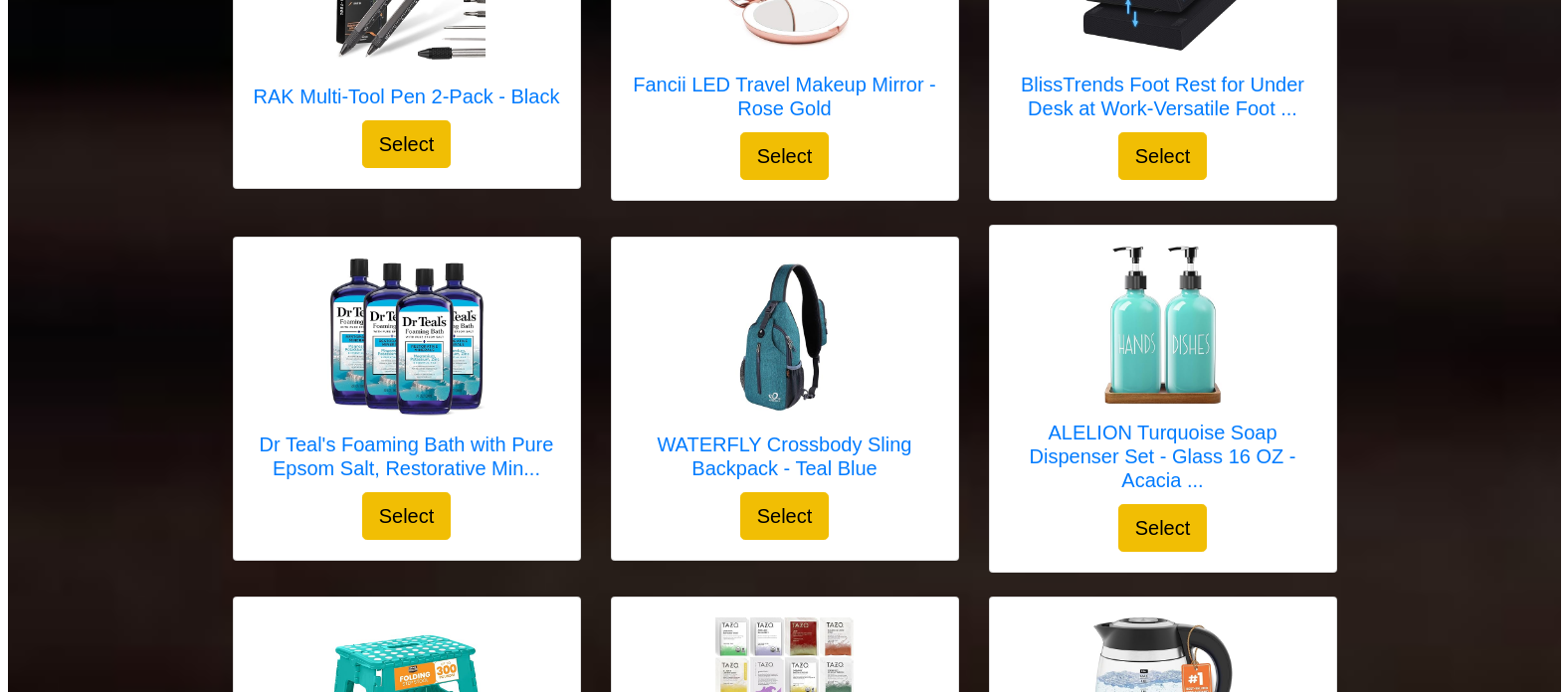 scroll, scrollTop: 4806, scrollLeft: 0, axis: vertical 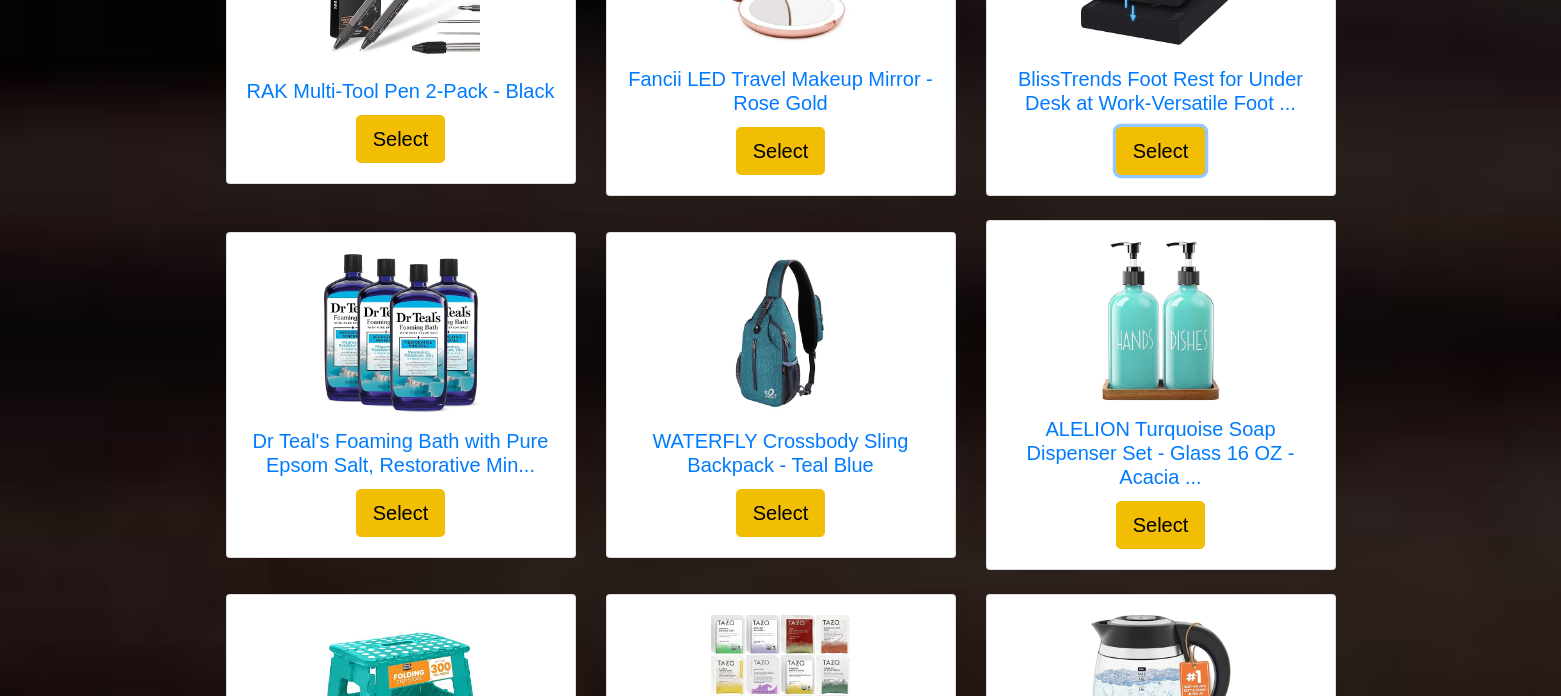 click on "Select" at bounding box center [1161, 151] 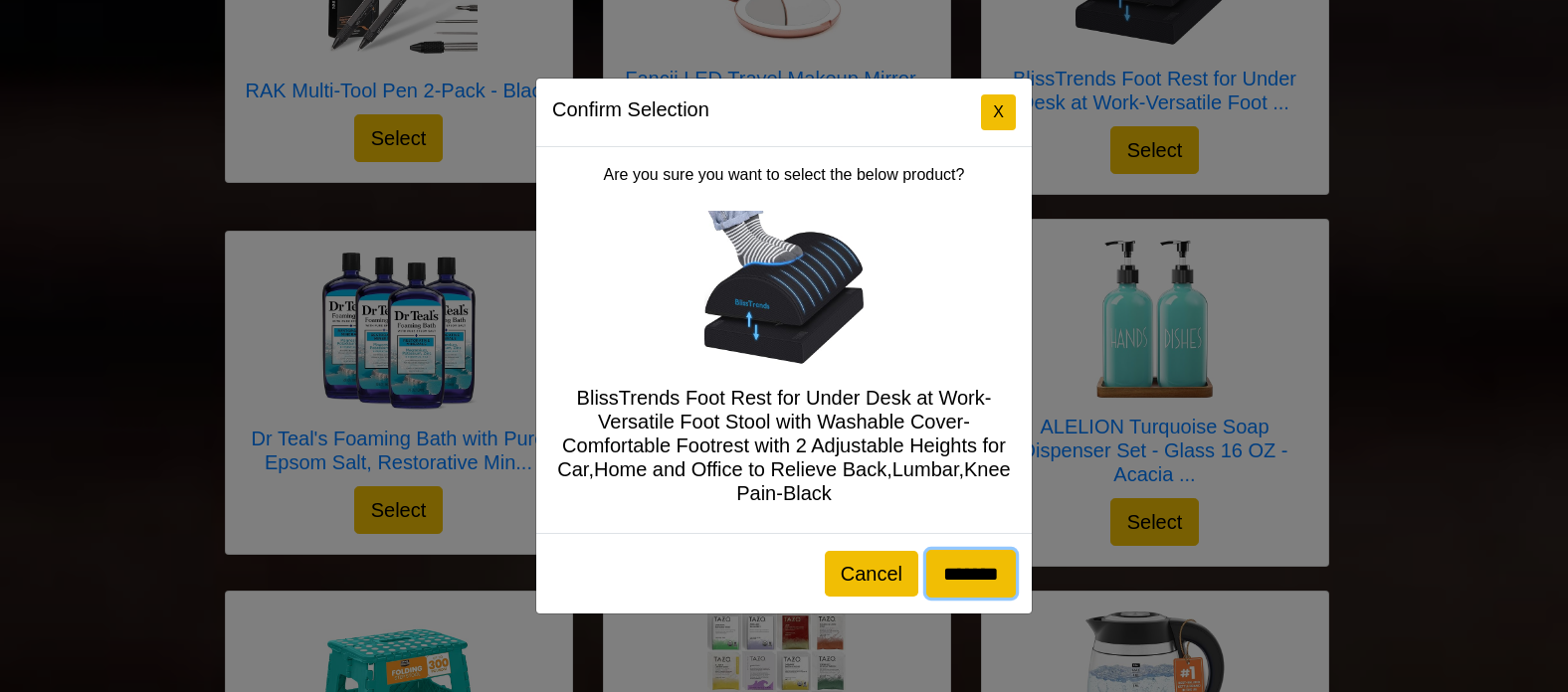 click on "*******" at bounding box center (971, 574) 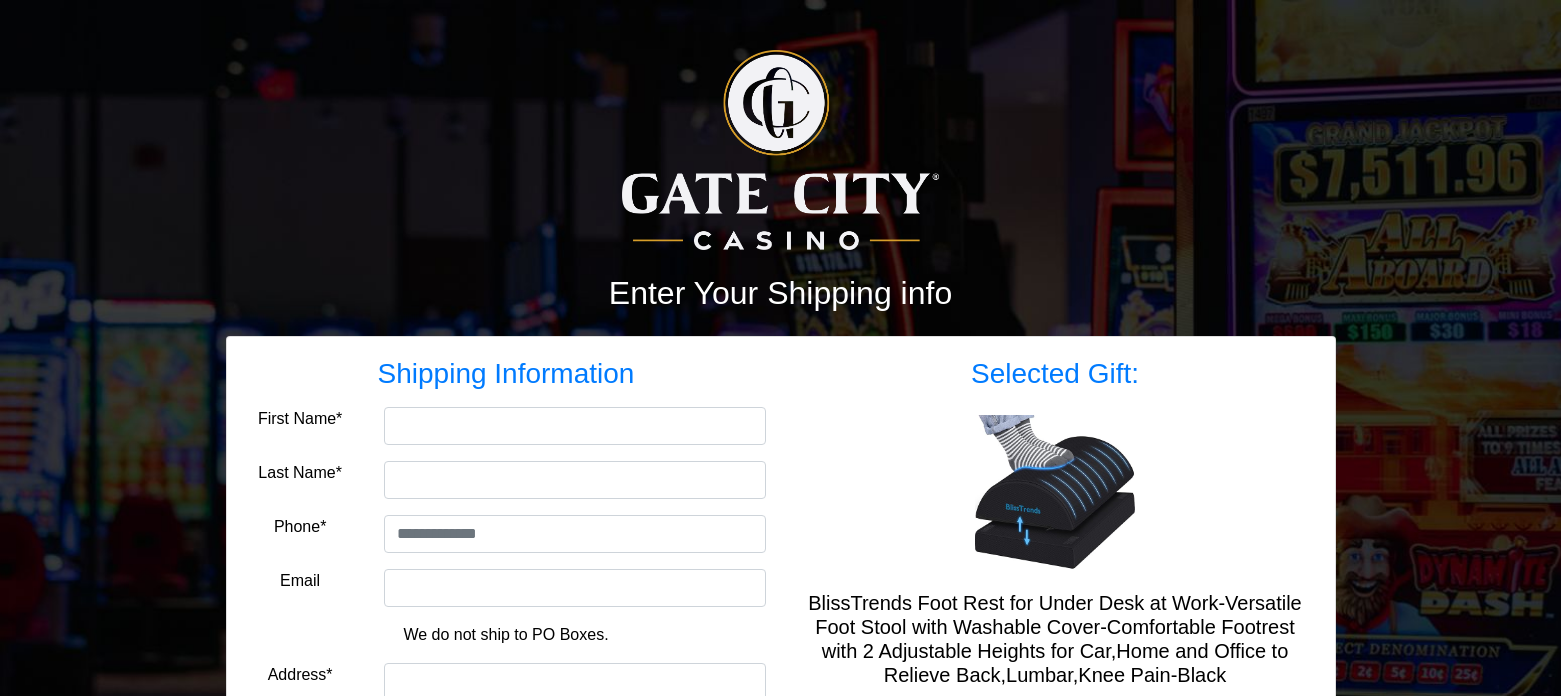 scroll, scrollTop: 0, scrollLeft: 0, axis: both 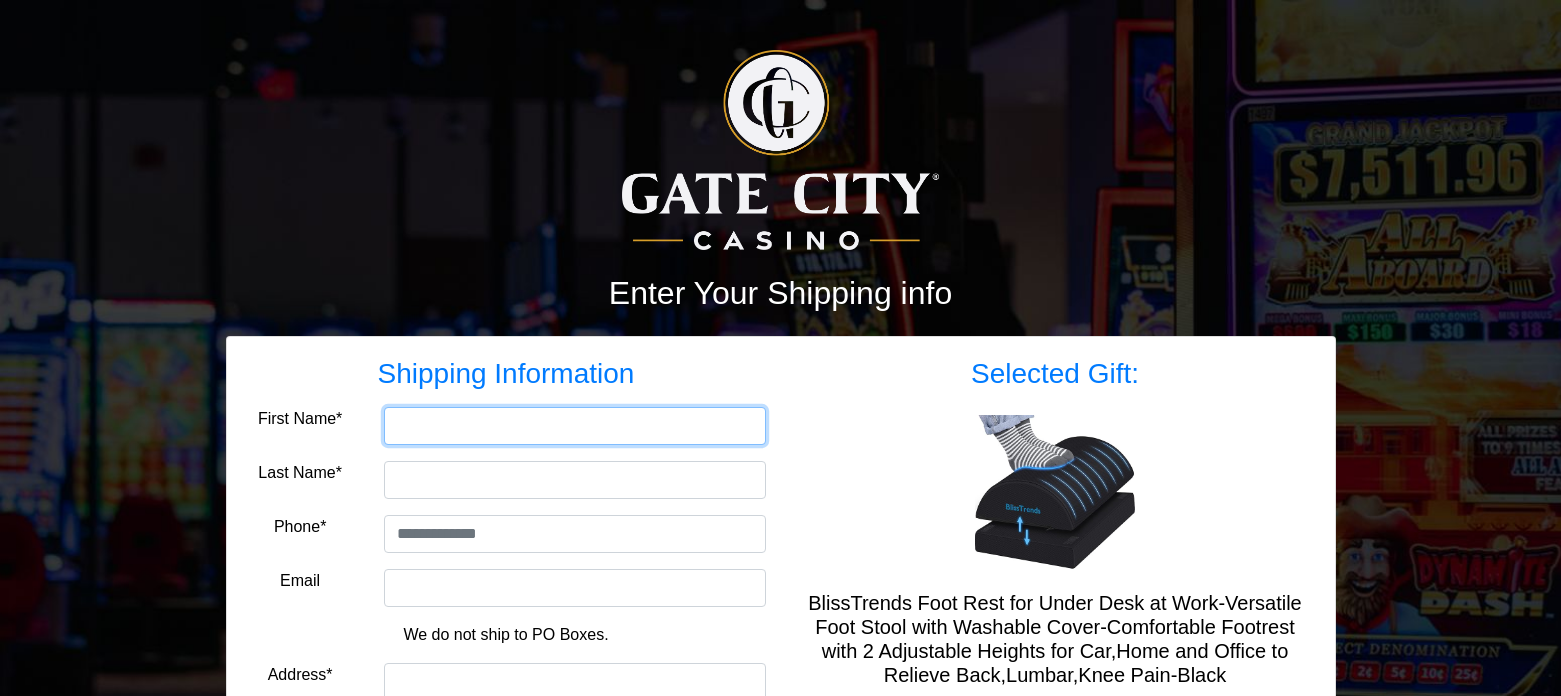 click on "First Name*" at bounding box center [575, 426] 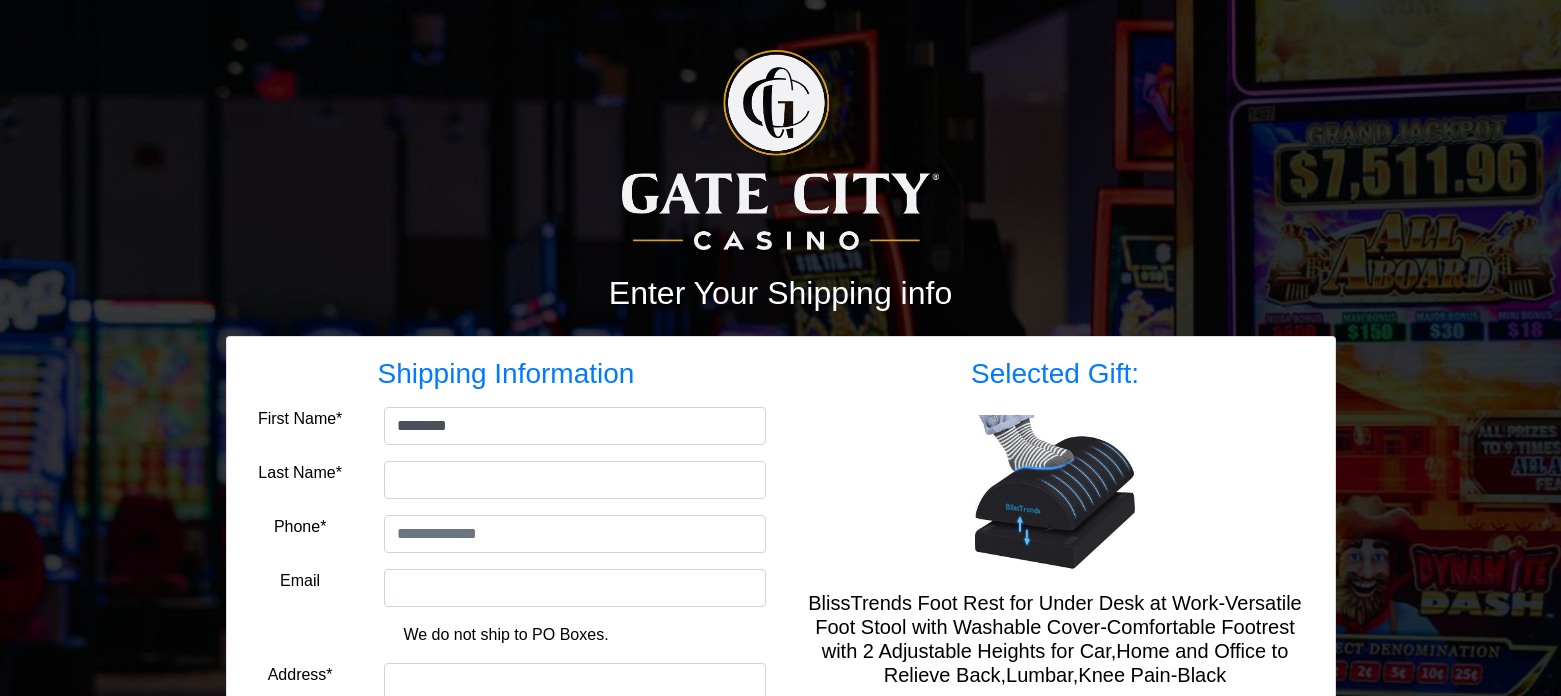 type on "****" 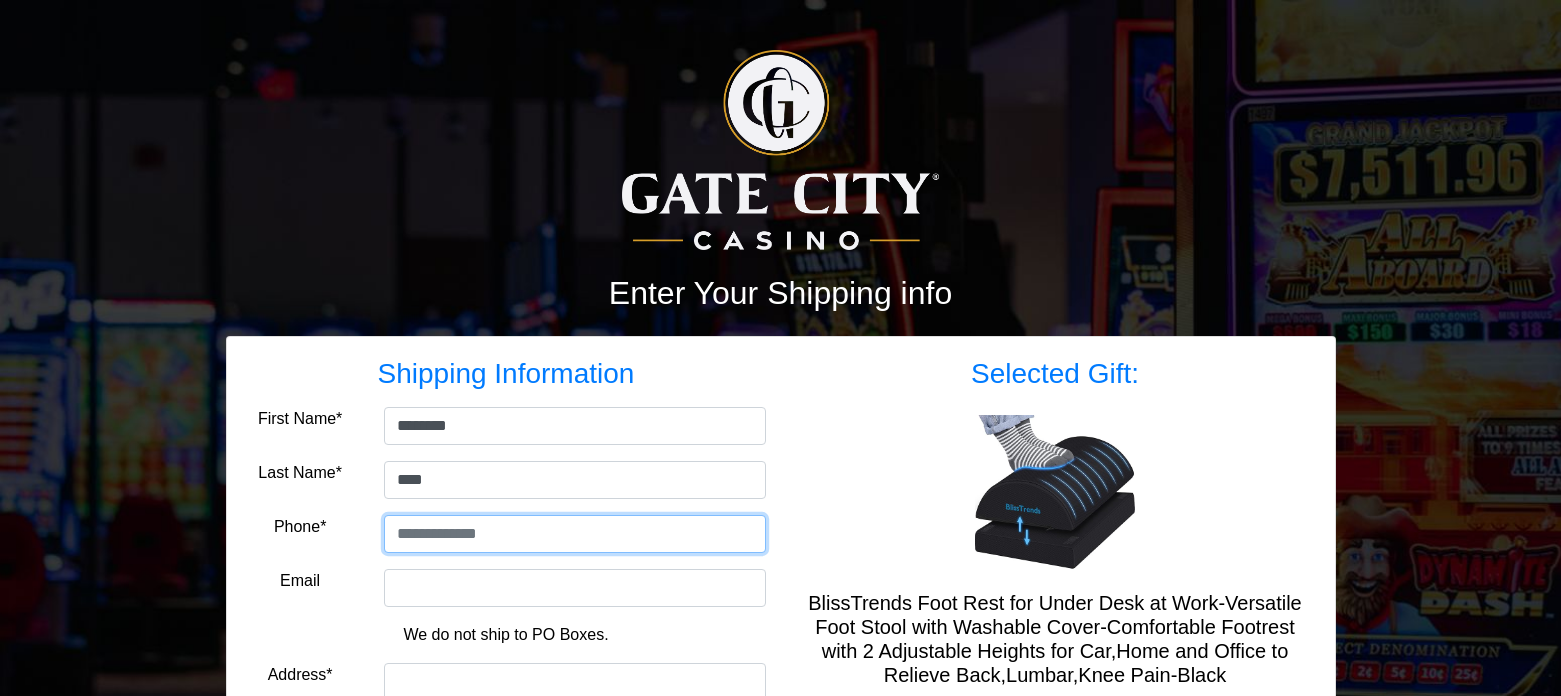 type on "**********" 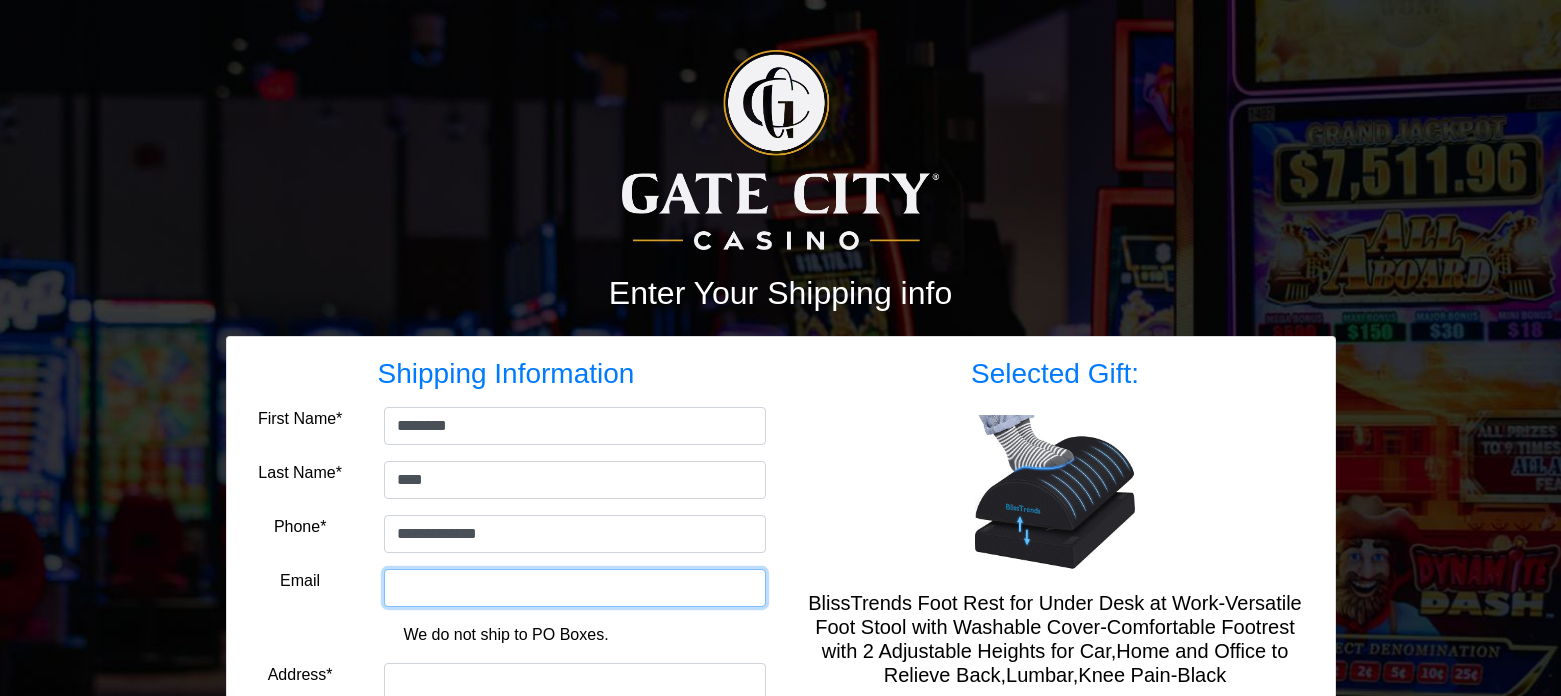 type on "**********" 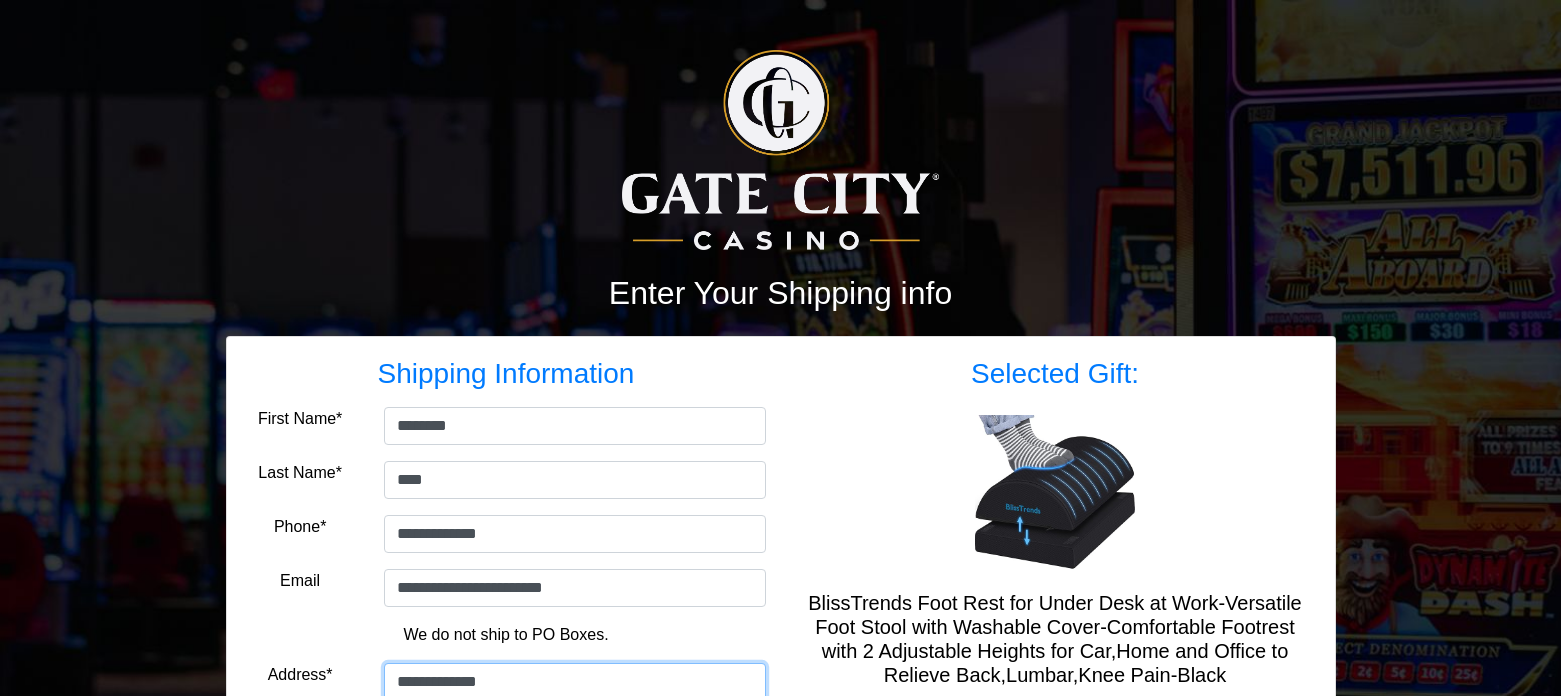 type on "**********" 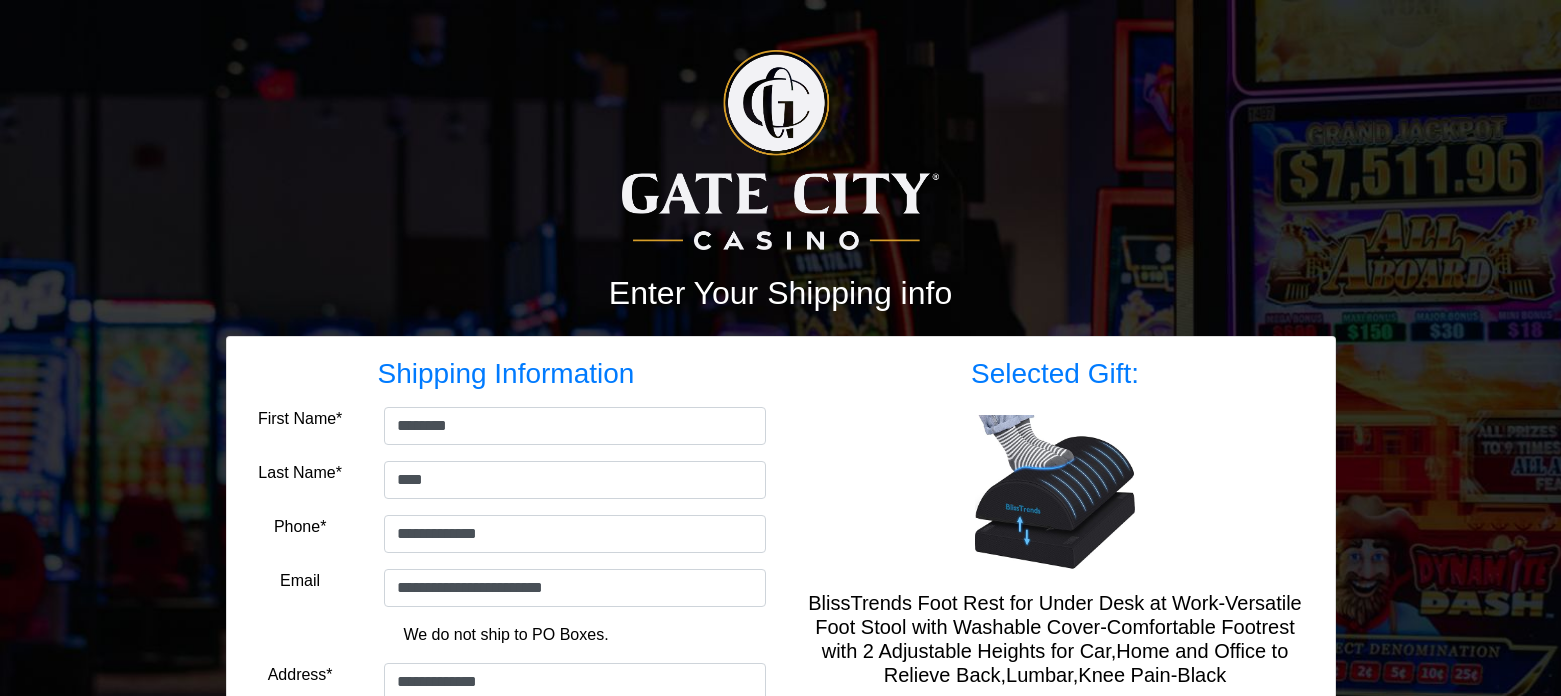 type on "**********" 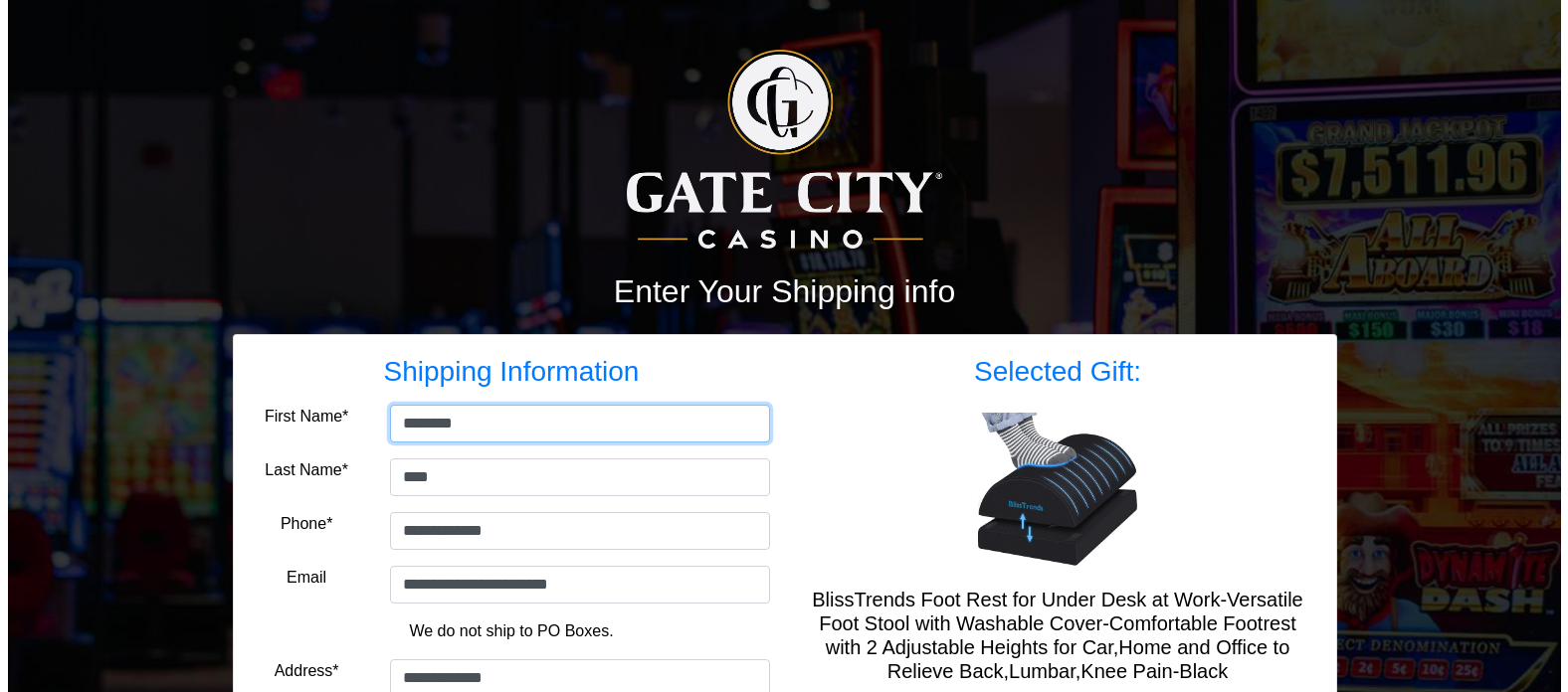 scroll, scrollTop: 390, scrollLeft: 0, axis: vertical 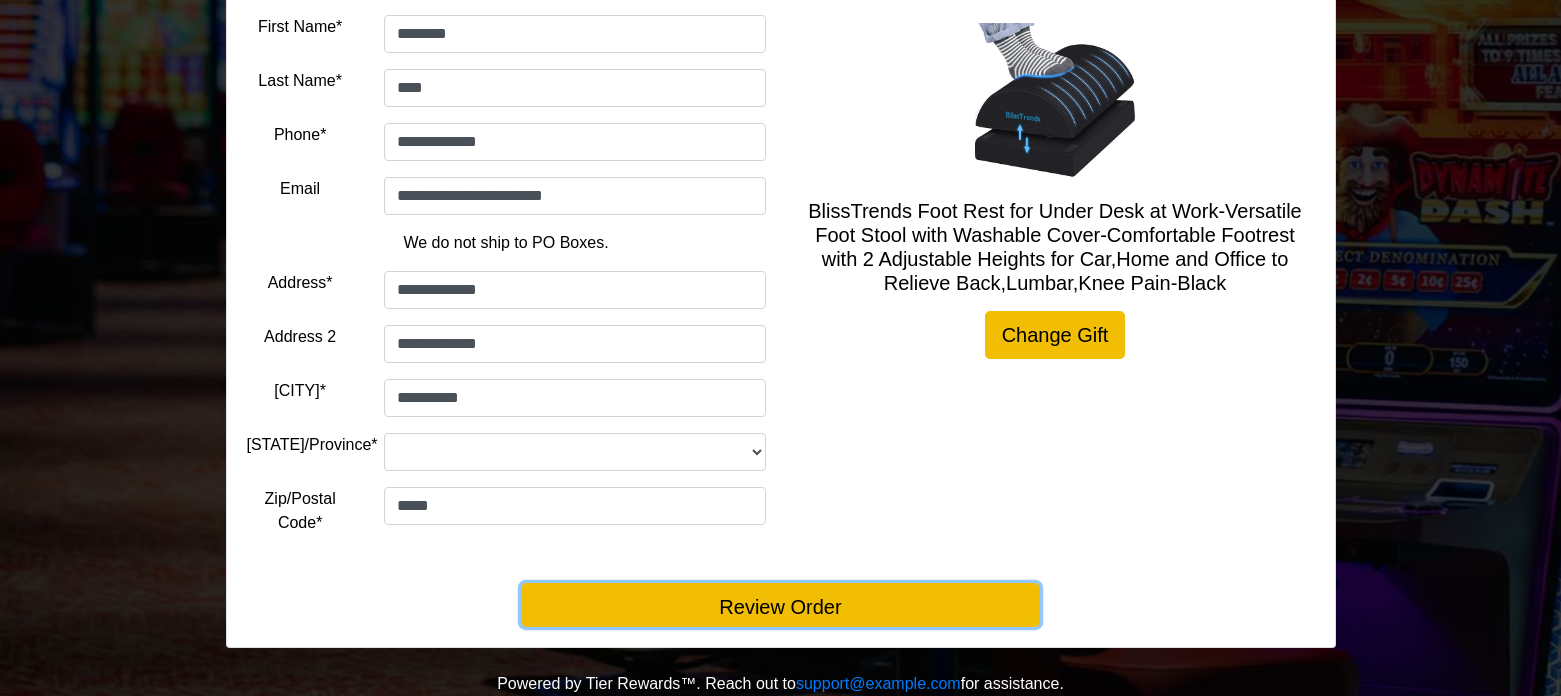 click on "Review Order" at bounding box center (780, 605) 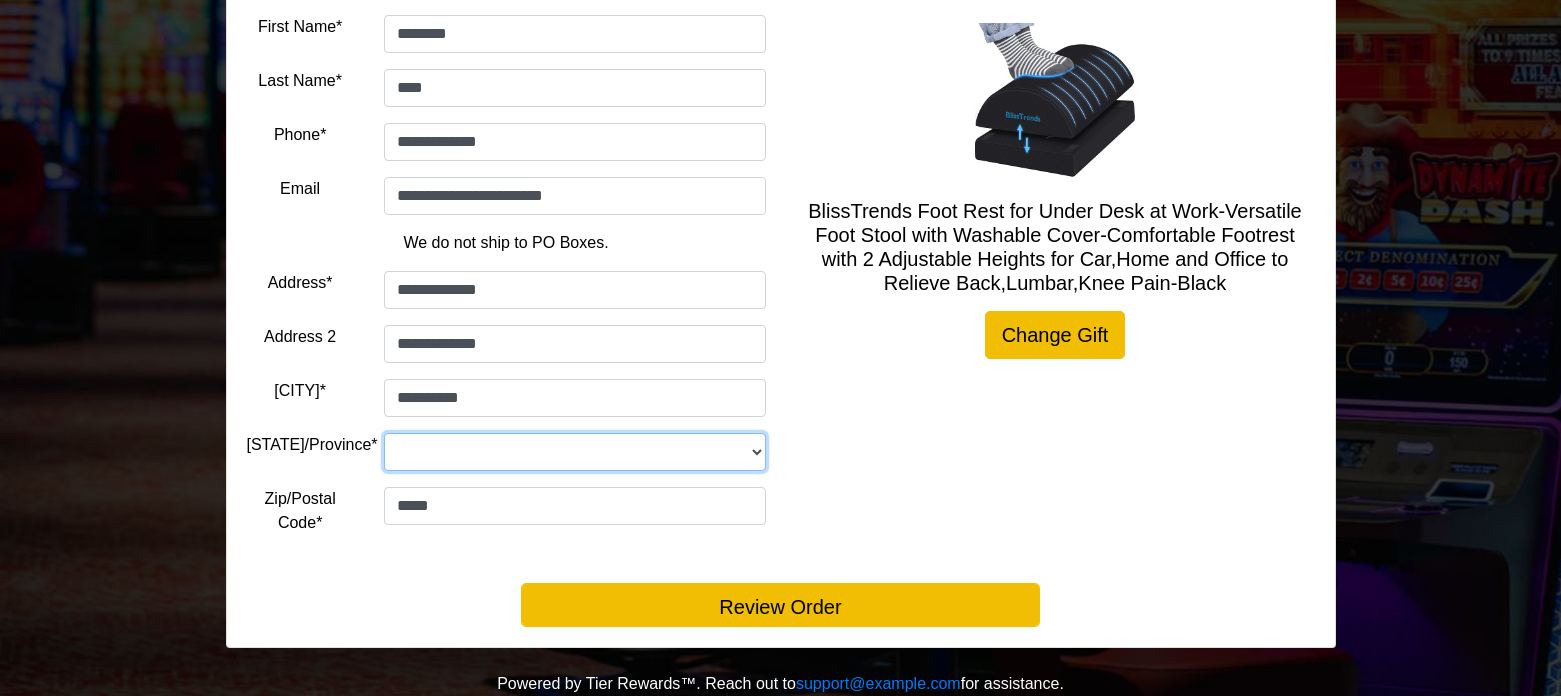 click on "**********" at bounding box center [575, 452] 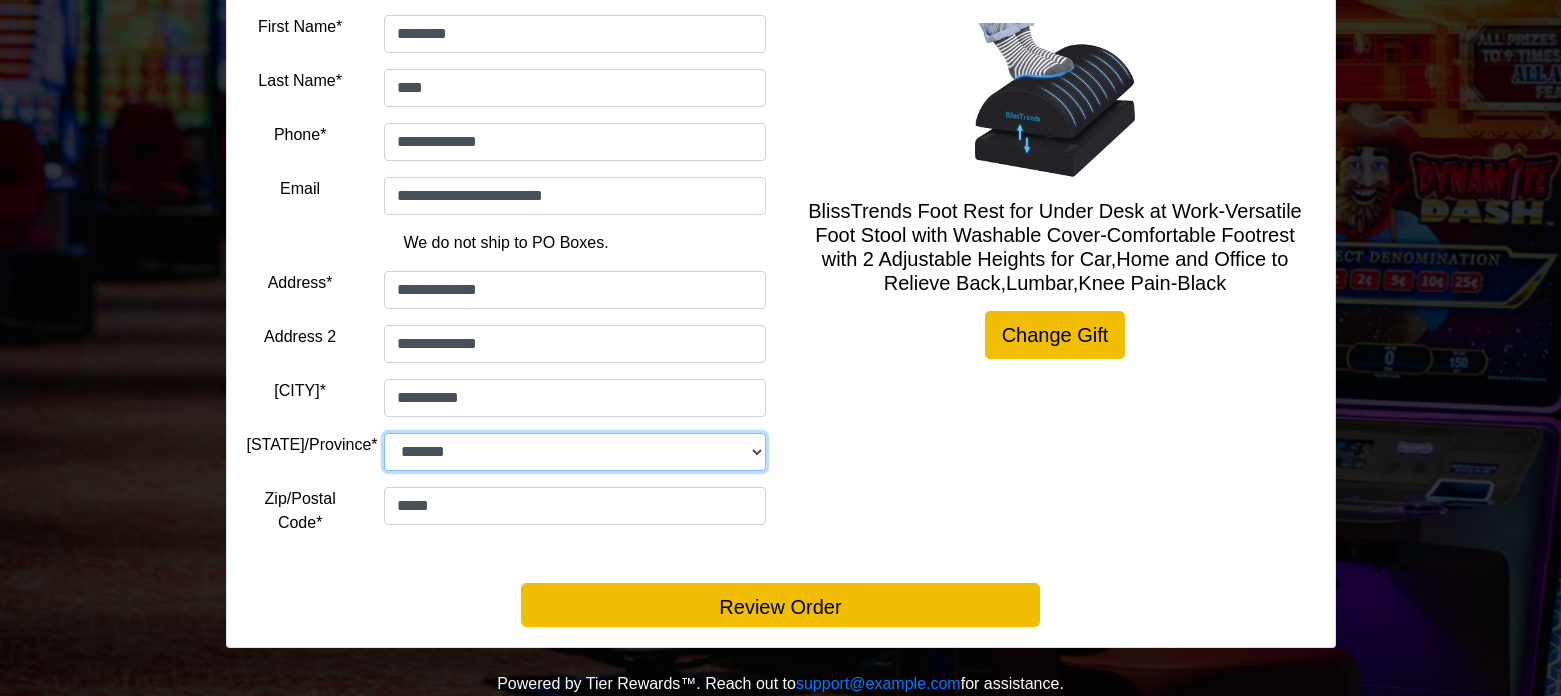 click on "**********" at bounding box center [575, 452] 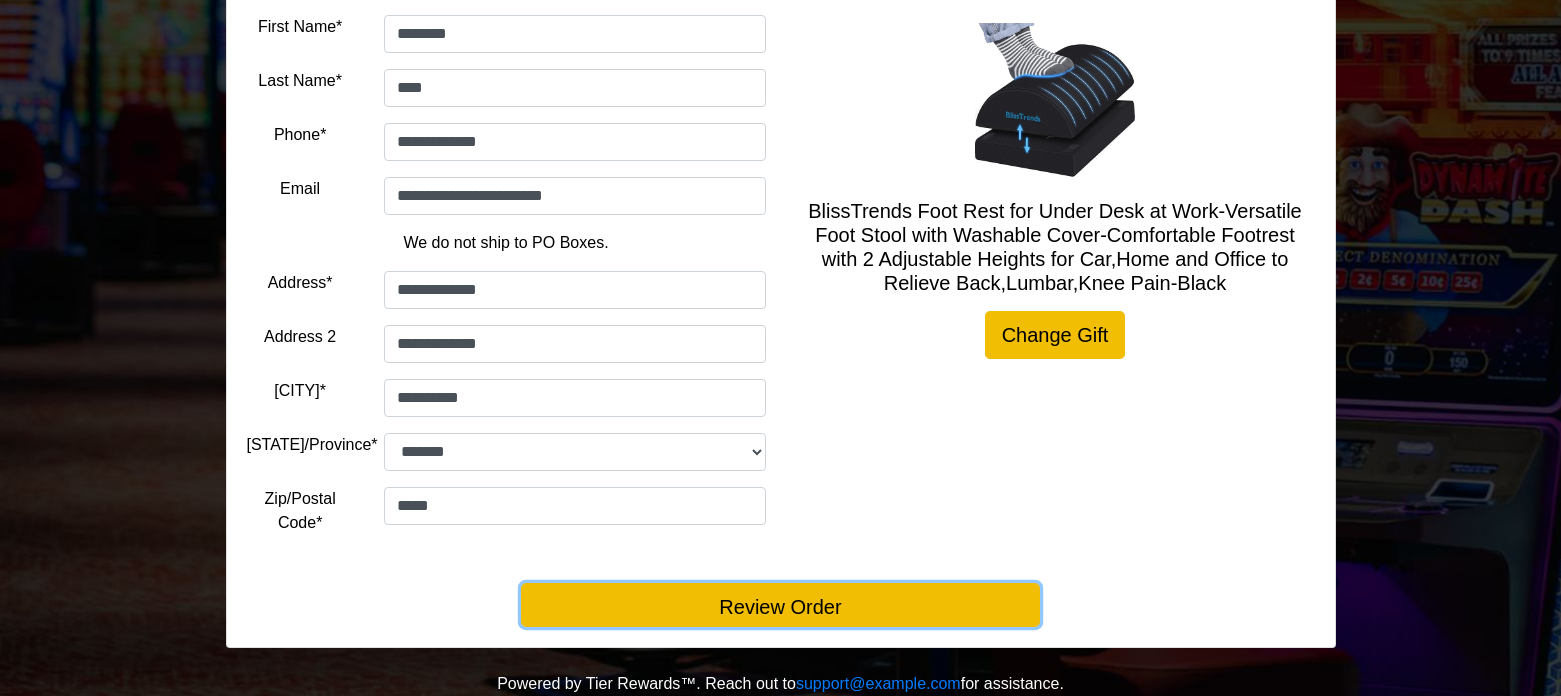 click on "Review Order" at bounding box center [780, 605] 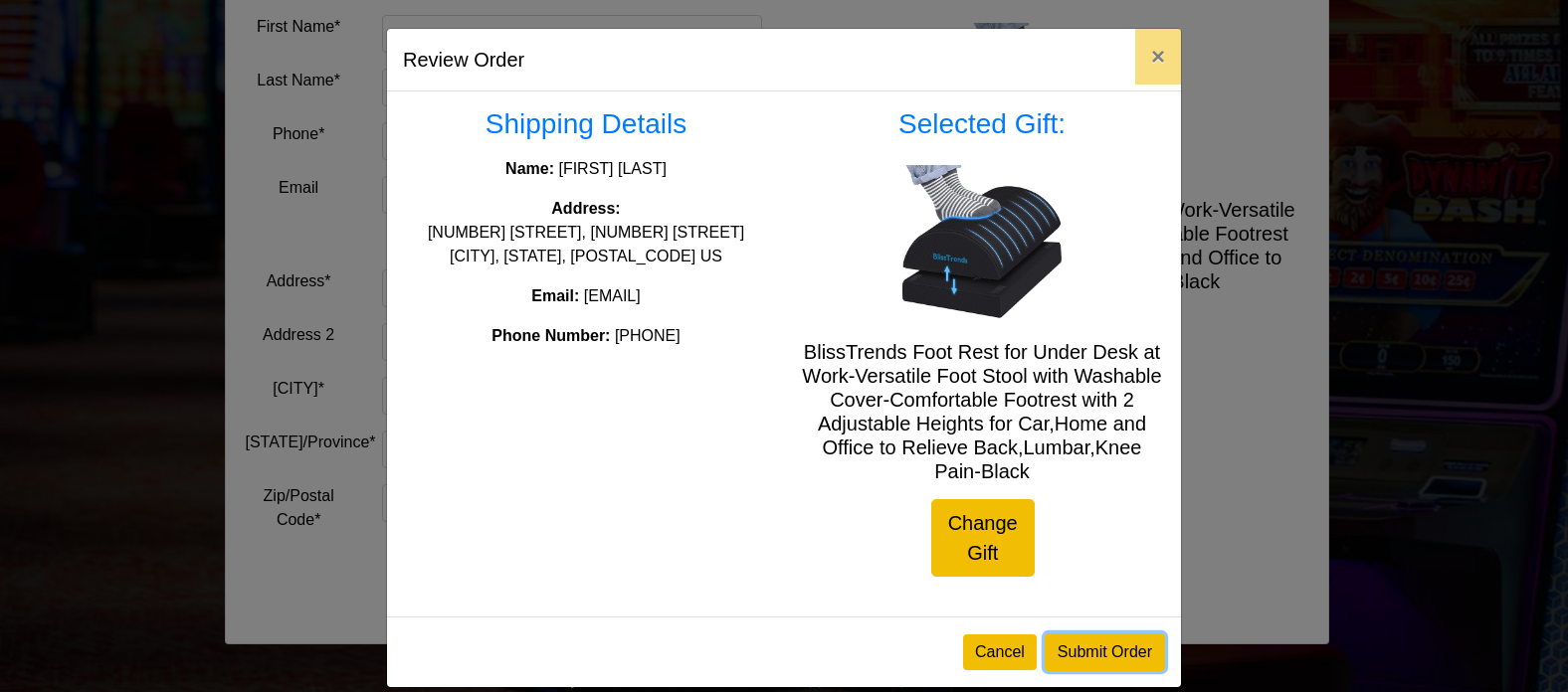 click on "Submit Order" at bounding box center [1104, 652] 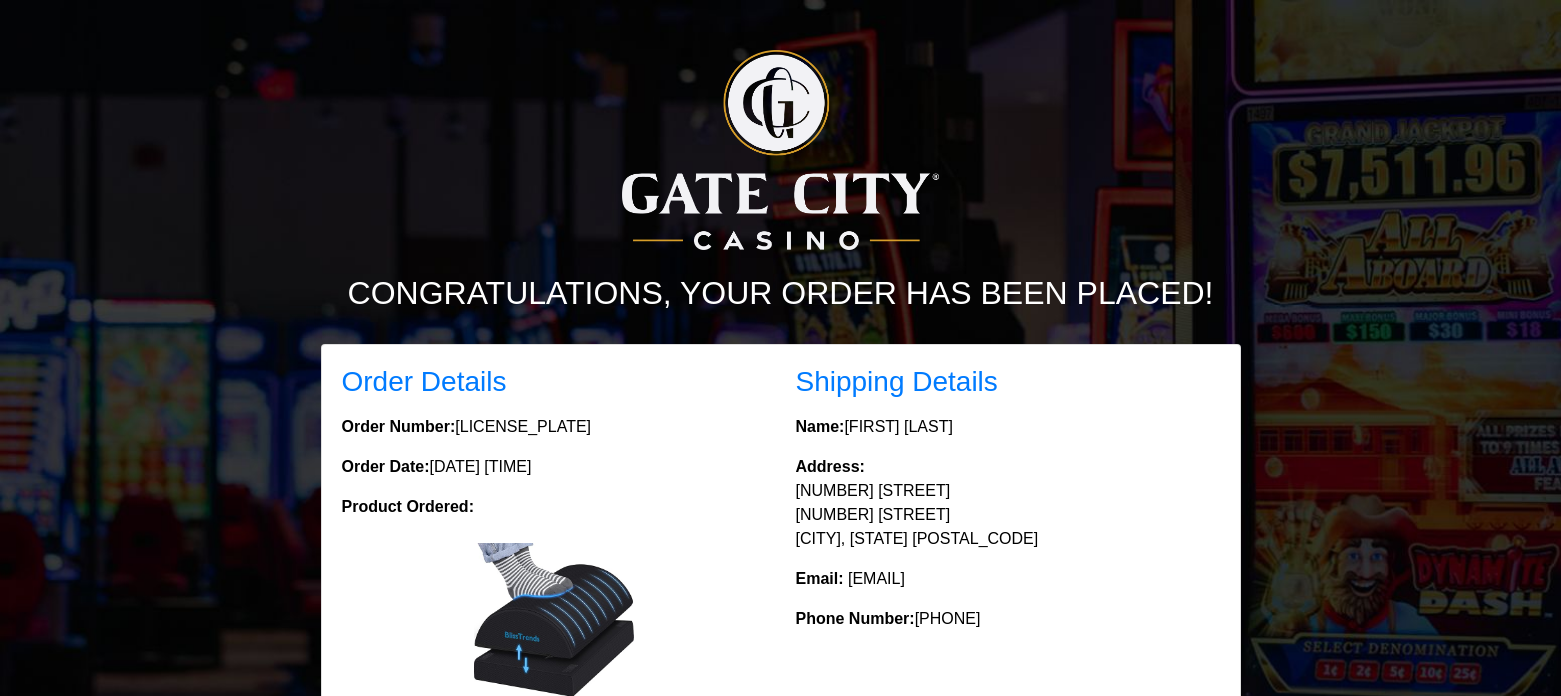 scroll, scrollTop: 0, scrollLeft: 0, axis: both 